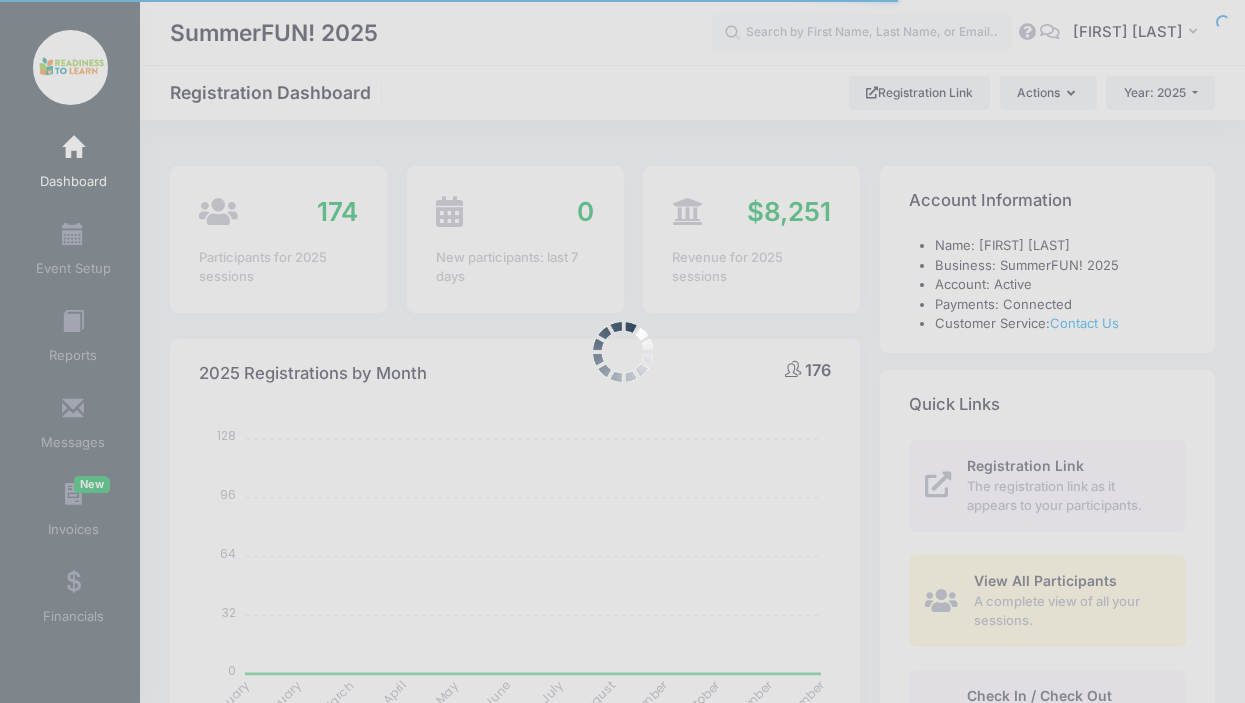 select 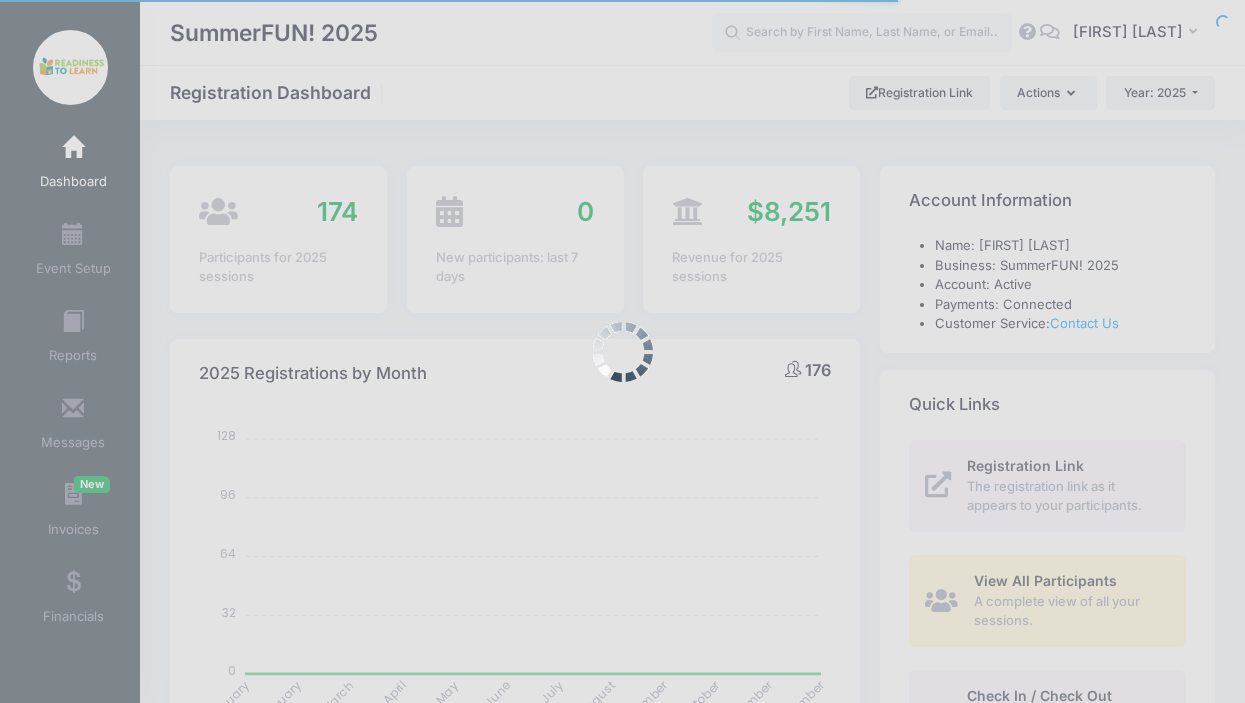 scroll, scrollTop: 0, scrollLeft: 0, axis: both 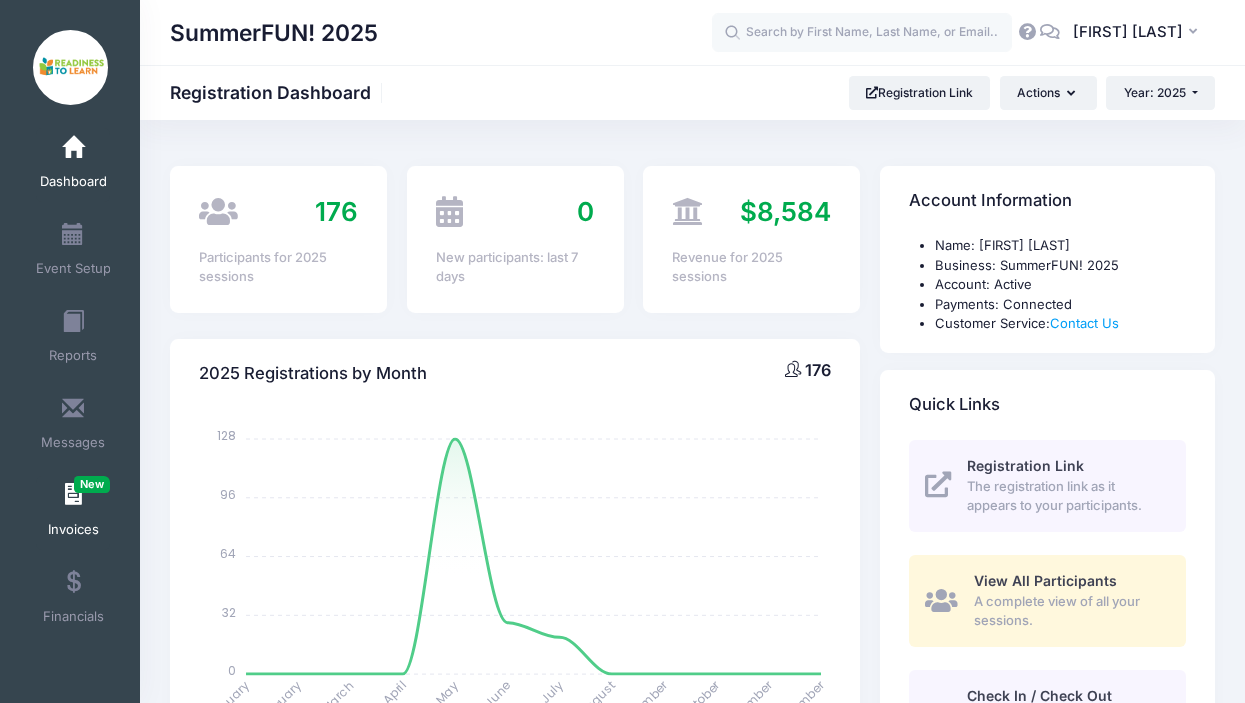 click at bounding box center (73, 495) 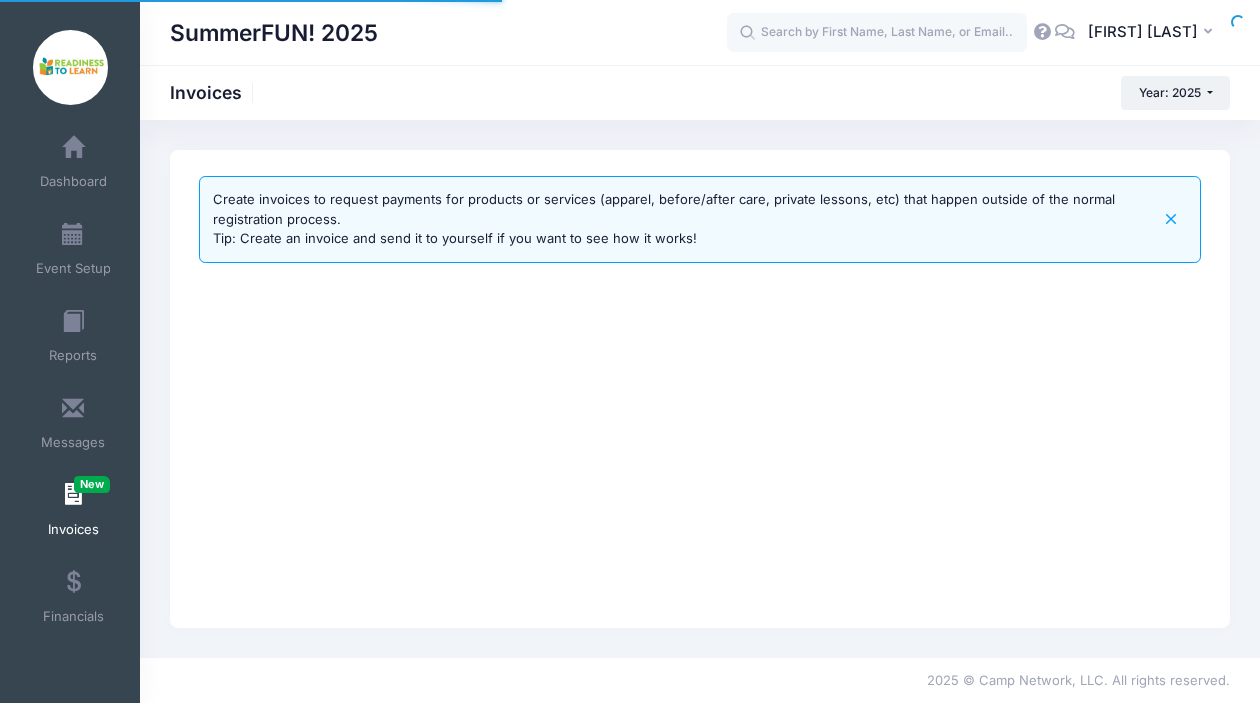 scroll, scrollTop: 0, scrollLeft: 0, axis: both 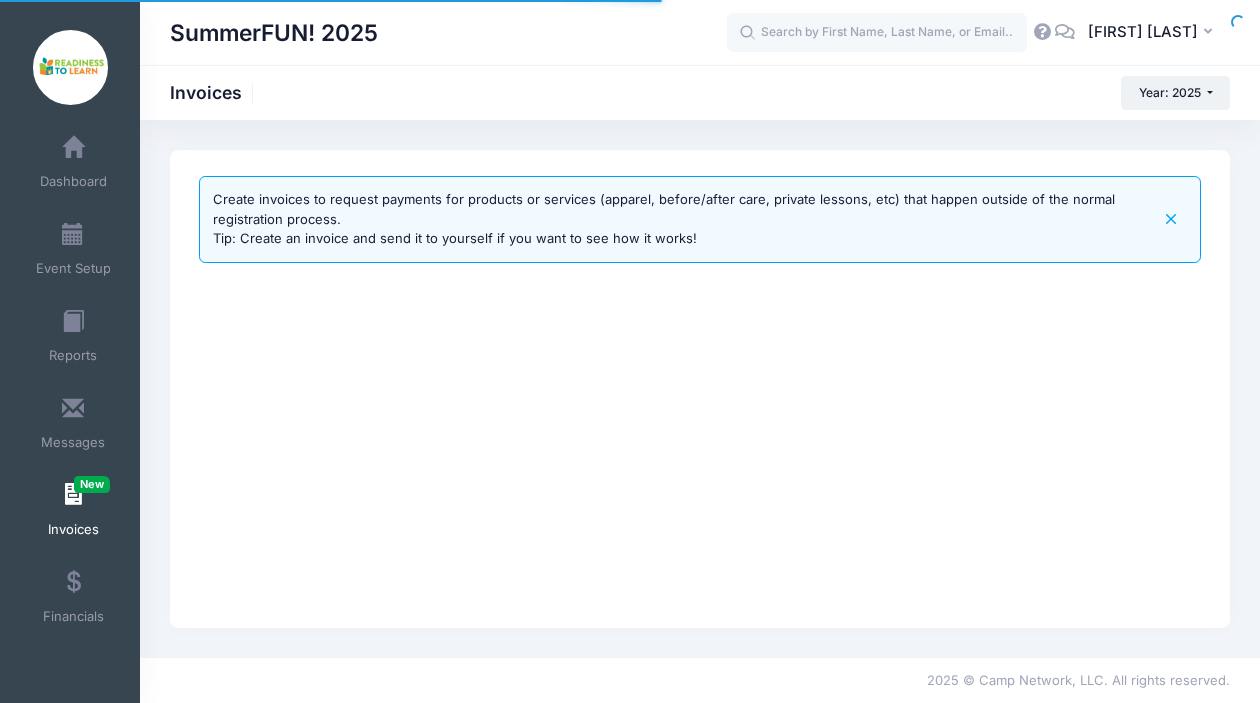 select 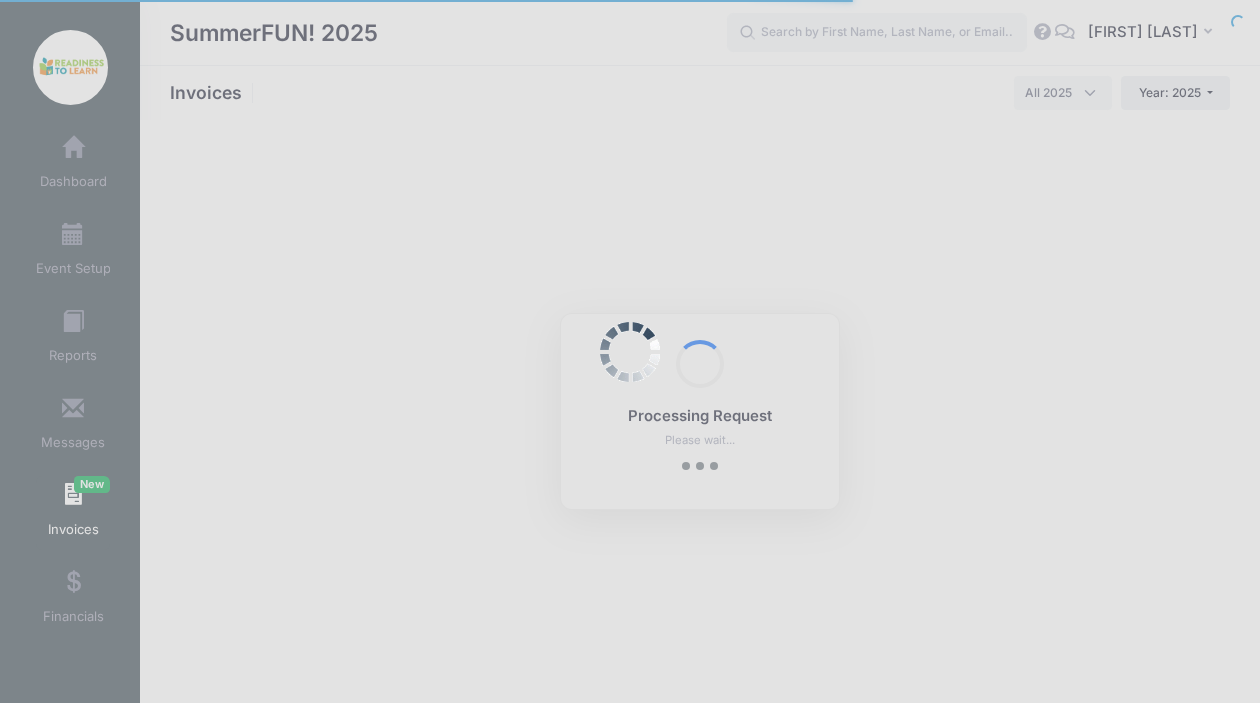 scroll, scrollTop: 0, scrollLeft: 0, axis: both 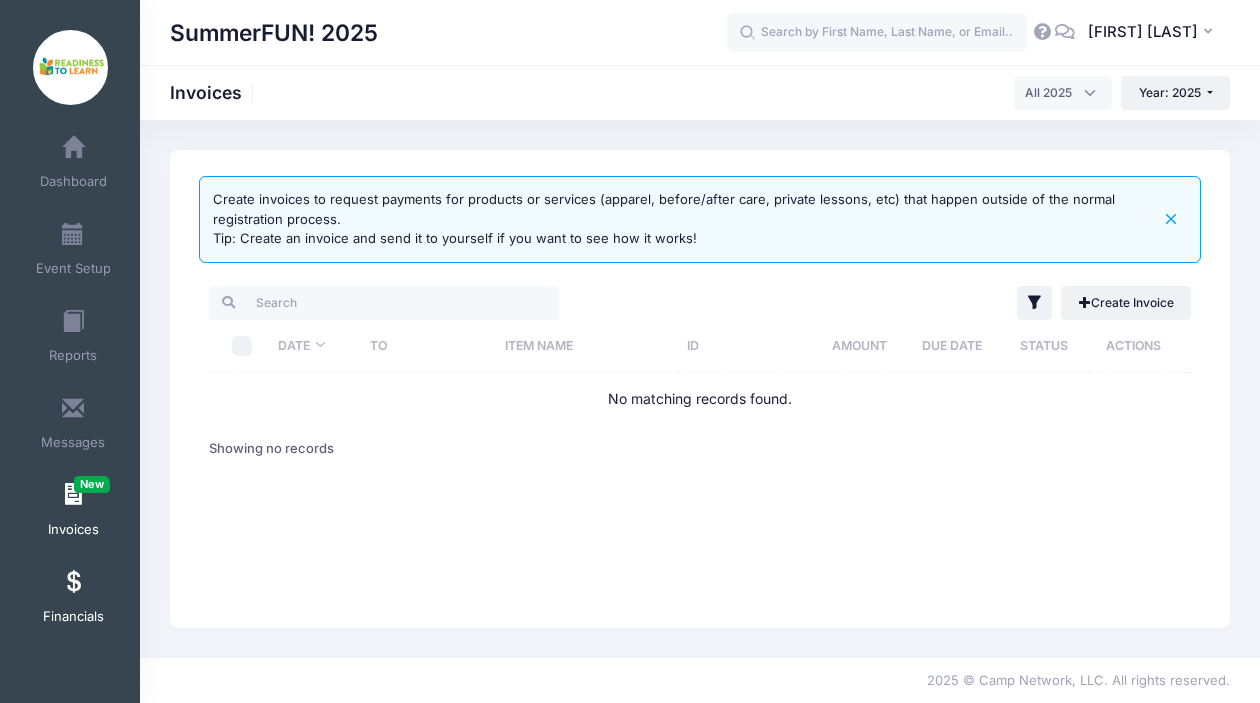 click at bounding box center [73, 583] 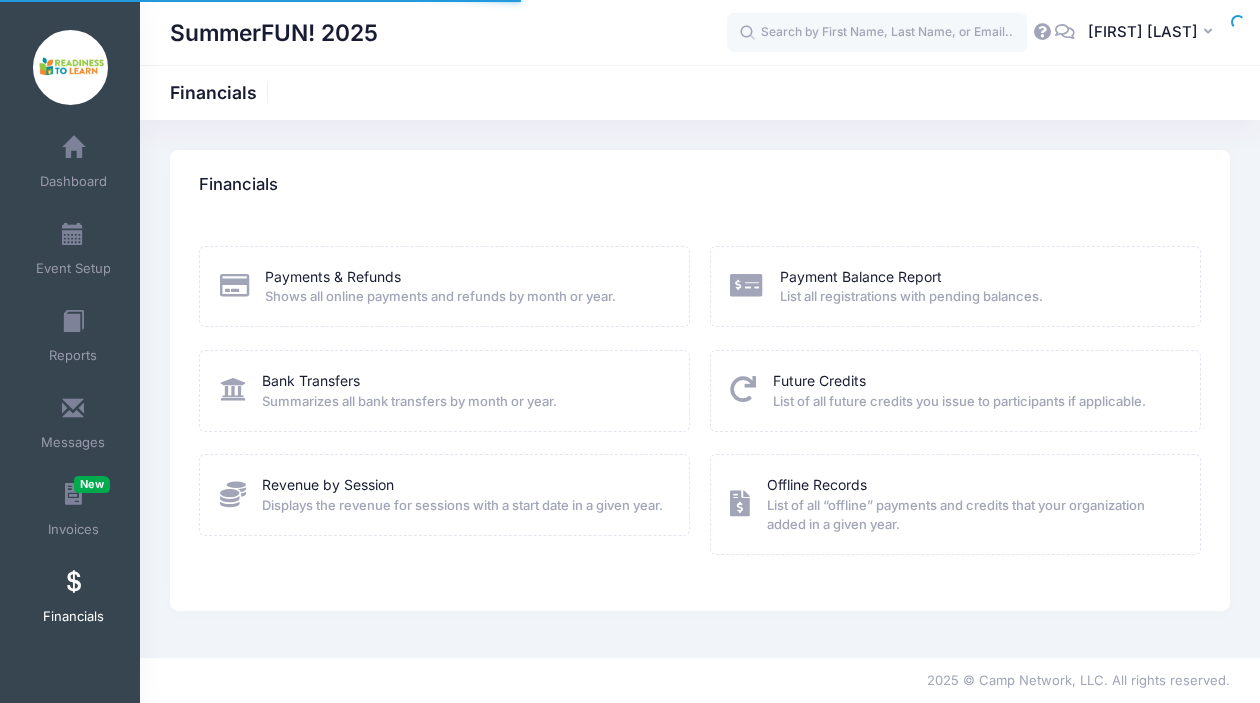 scroll, scrollTop: 0, scrollLeft: 0, axis: both 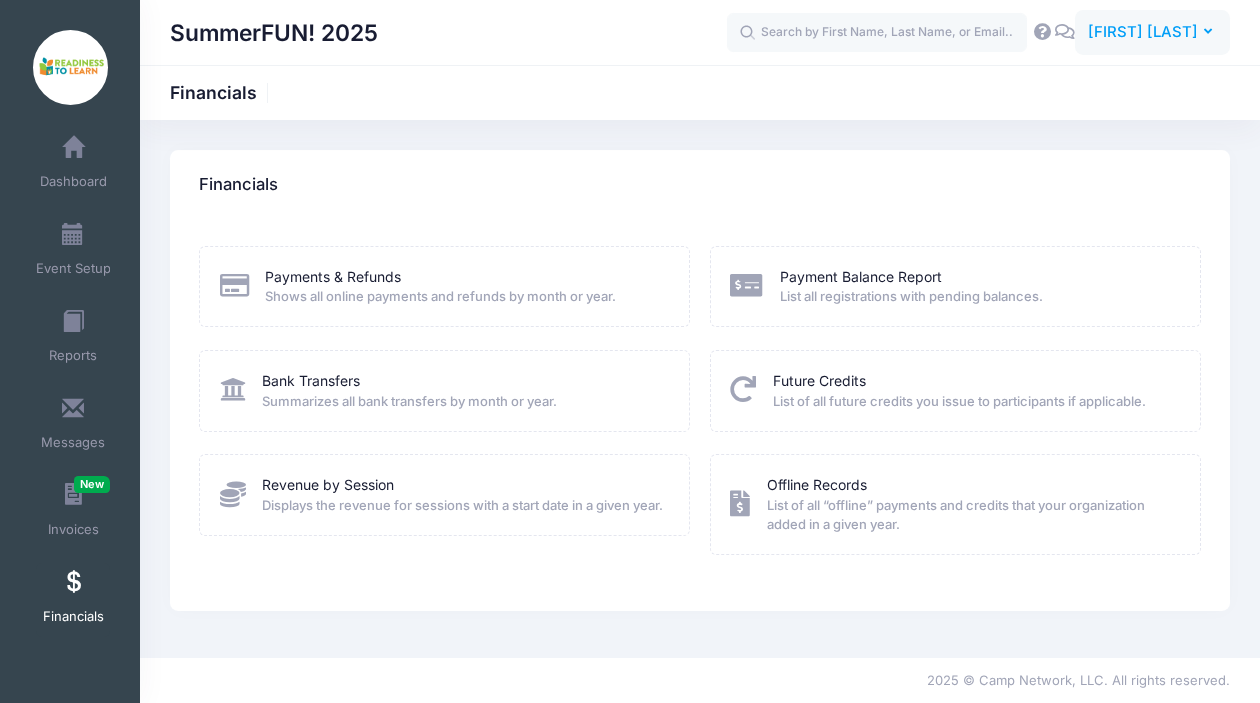 click on "[FIRST] [LAST]" at bounding box center (1143, 32) 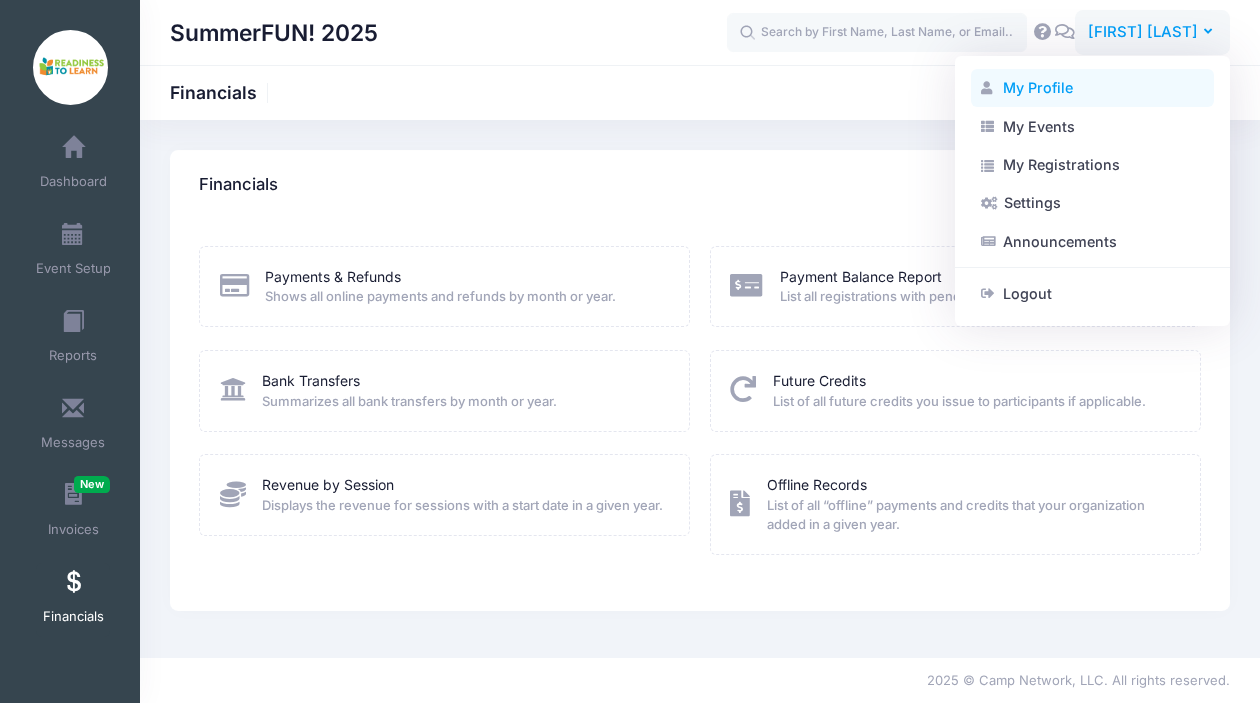 click on "My Profile" at bounding box center [1092, 88] 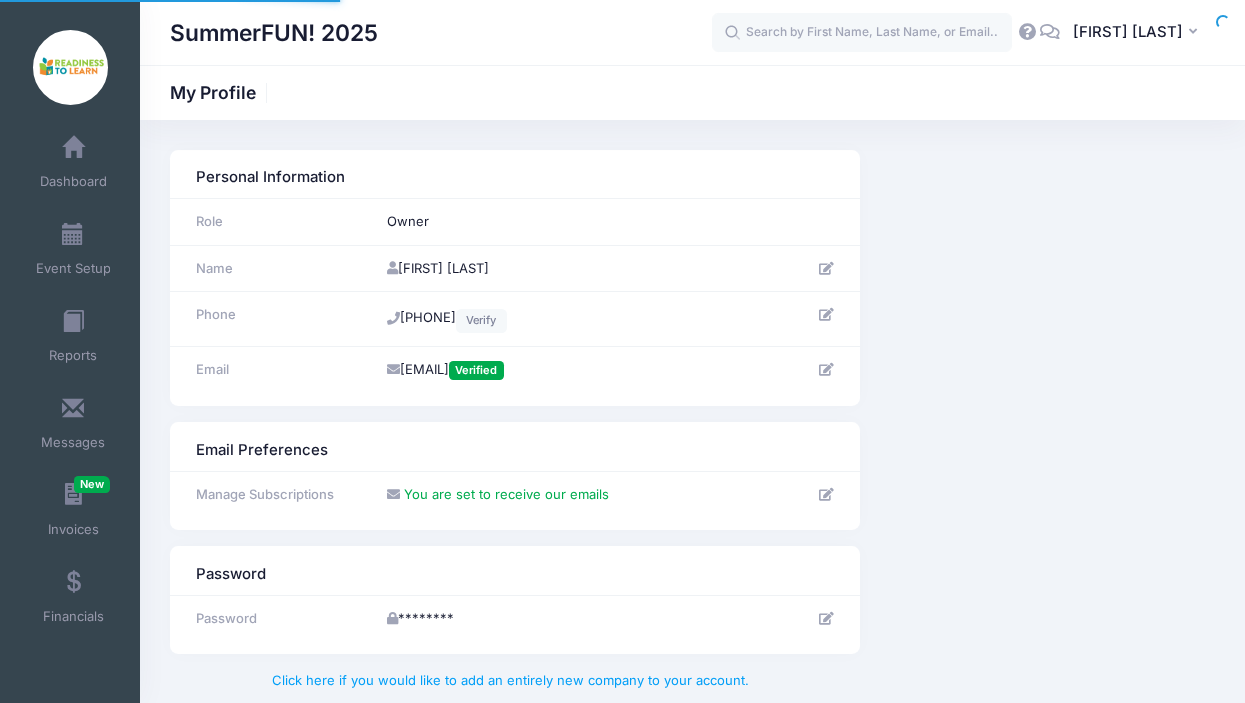 scroll, scrollTop: 0, scrollLeft: 0, axis: both 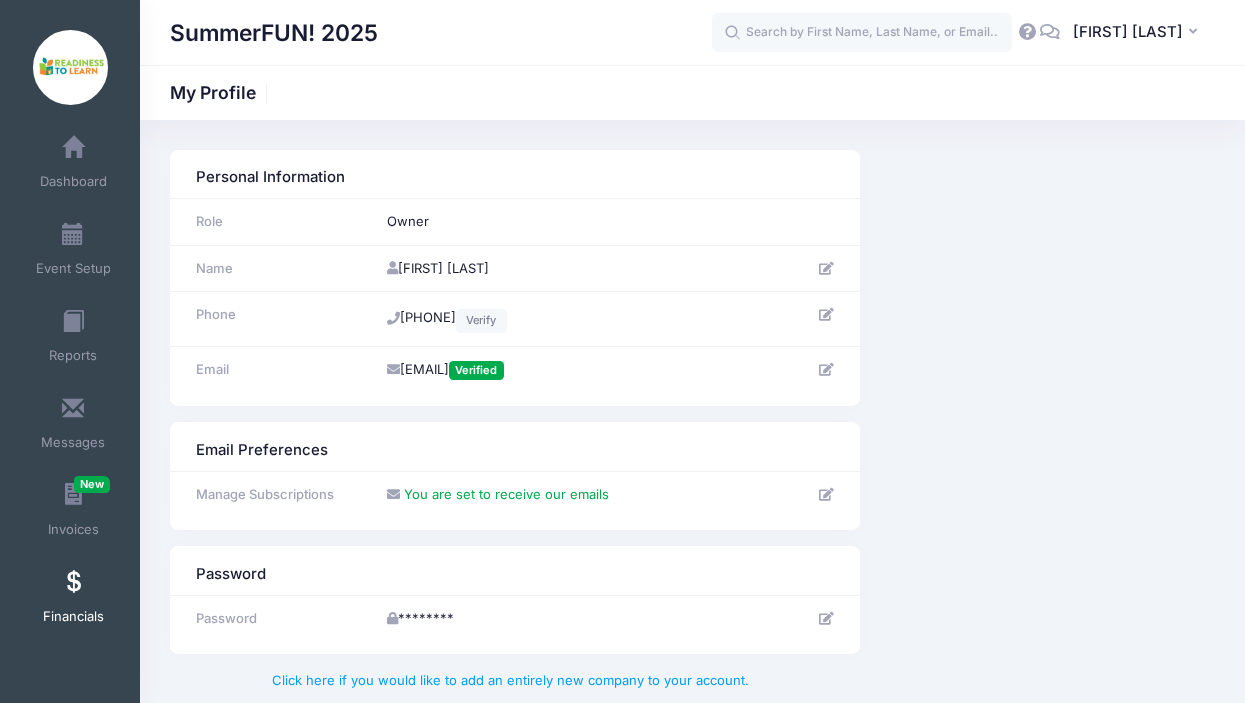 click on "Financials" at bounding box center (73, 600) 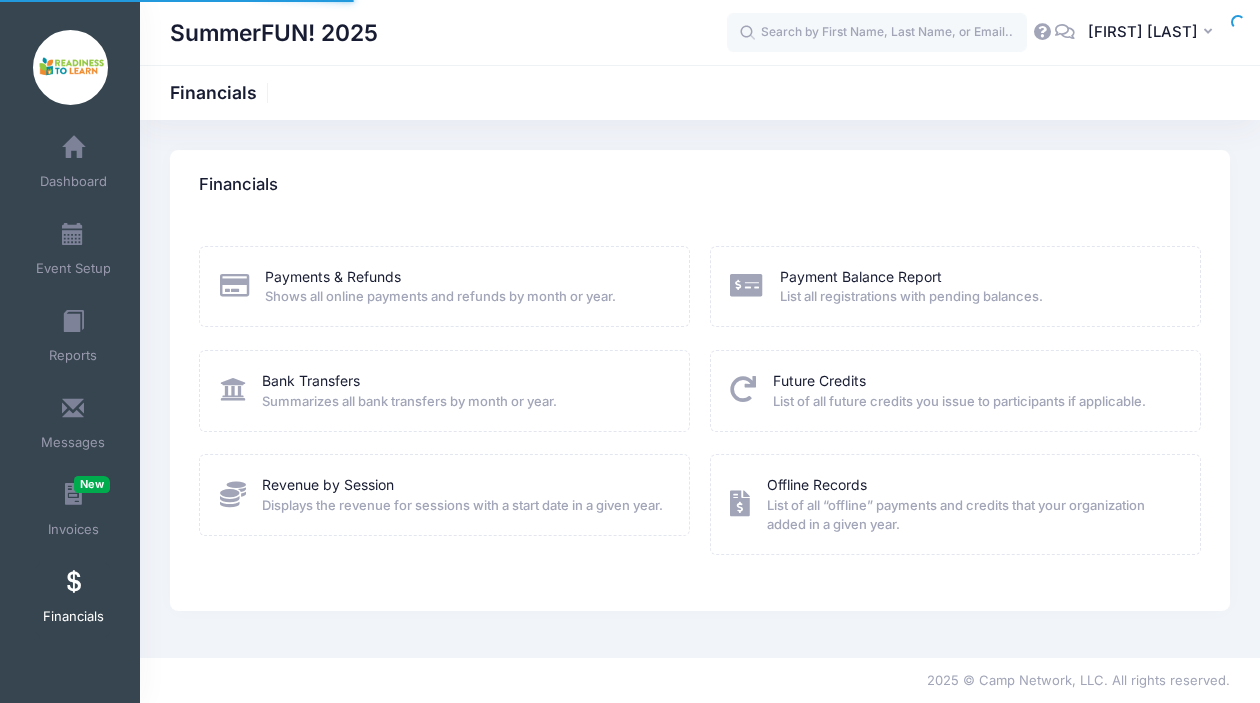 scroll, scrollTop: 0, scrollLeft: 0, axis: both 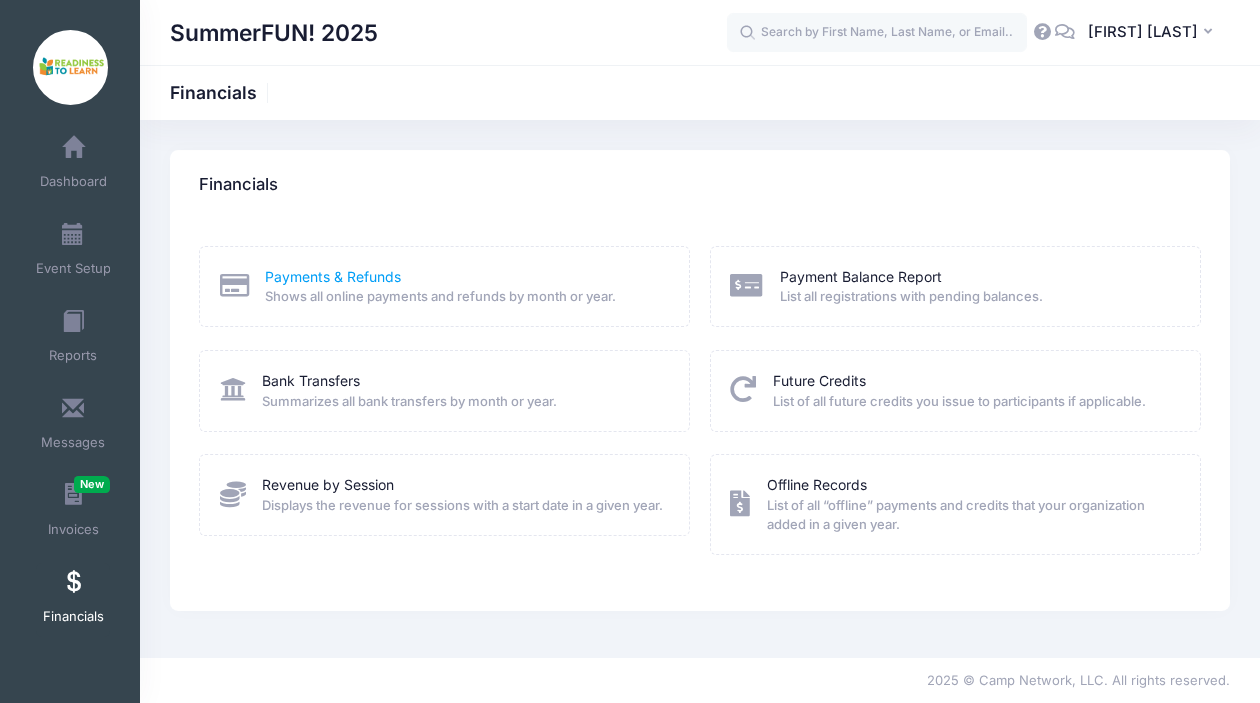 click on "Payments & Refunds" at bounding box center (333, 276) 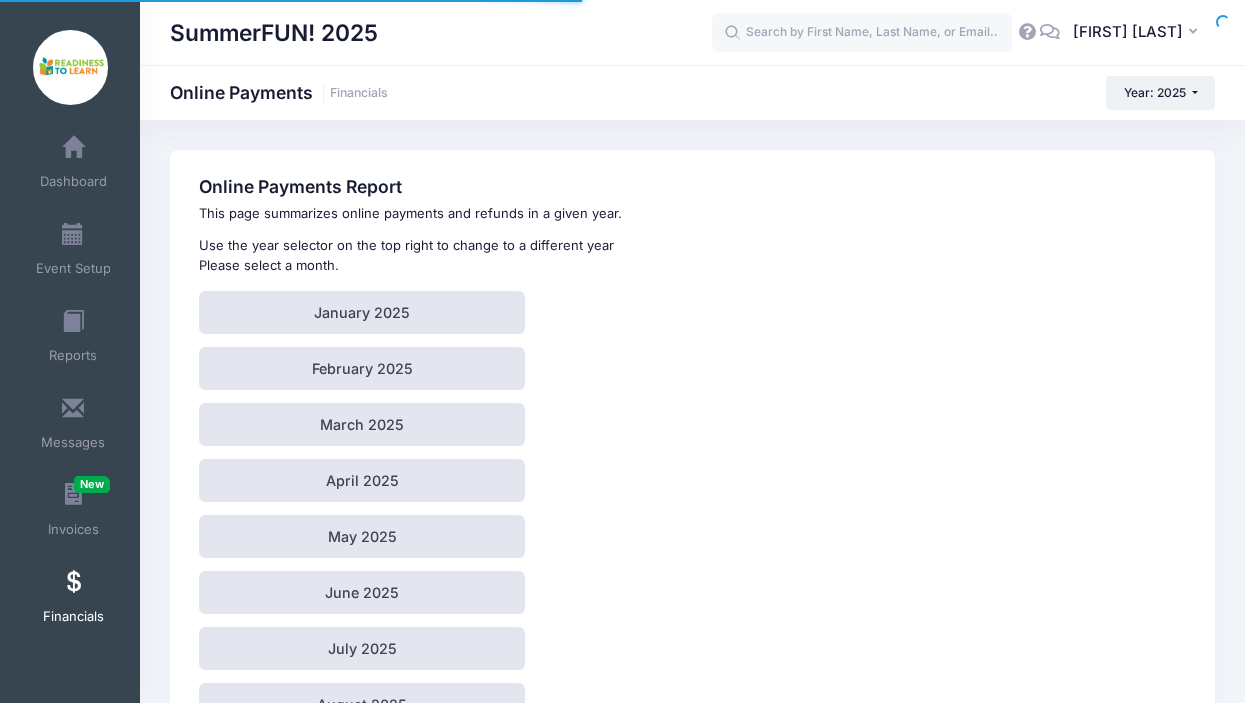 scroll, scrollTop: 0, scrollLeft: 0, axis: both 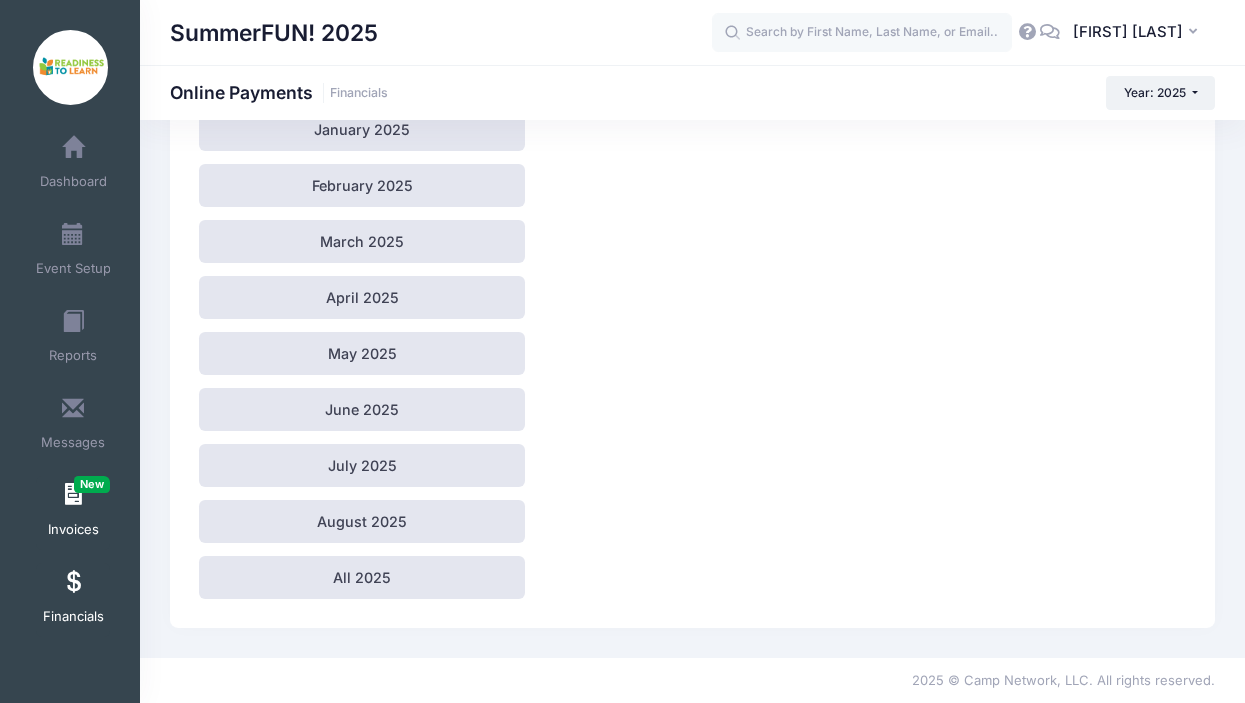 click on "Invoices  New" at bounding box center [73, 513] 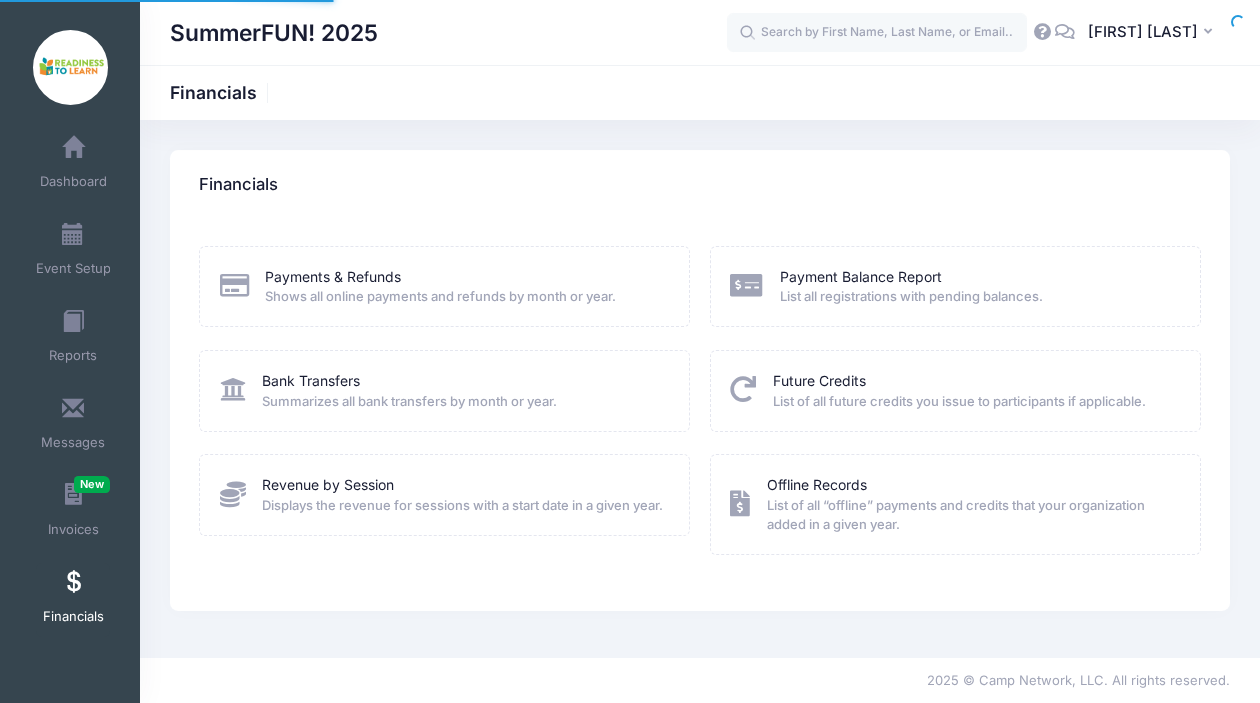scroll, scrollTop: 0, scrollLeft: 0, axis: both 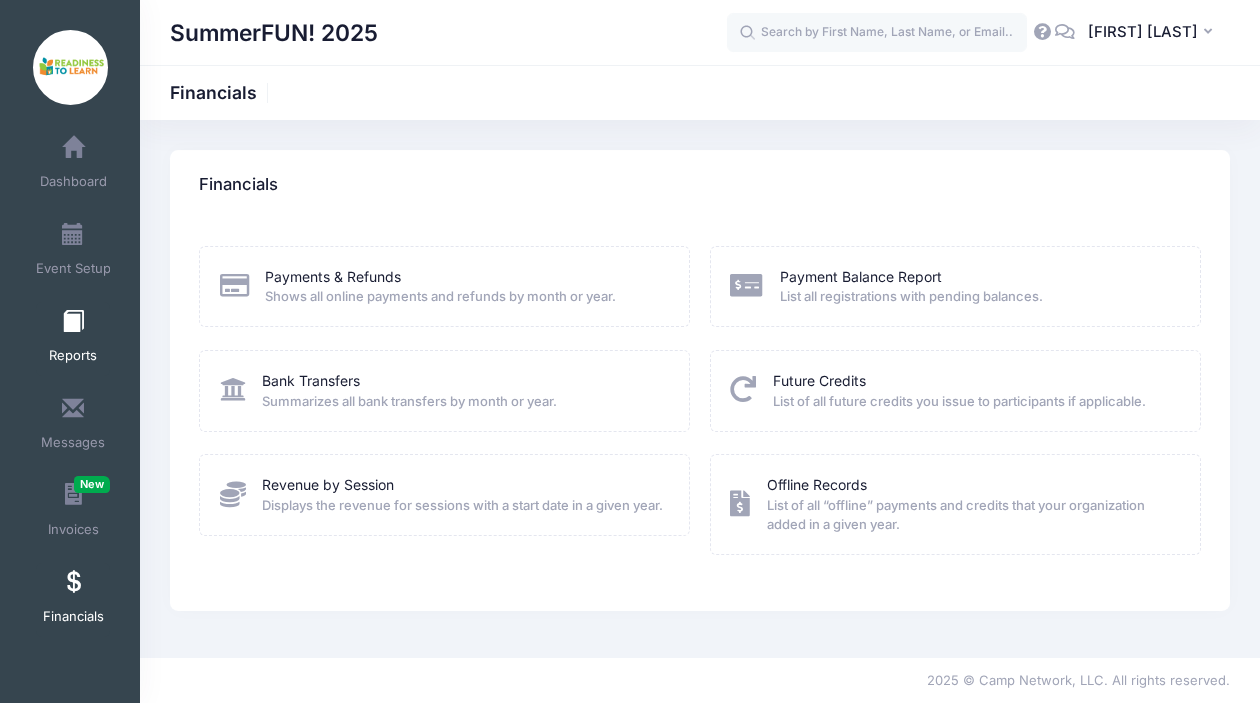 click on "Reports" at bounding box center [73, 339] 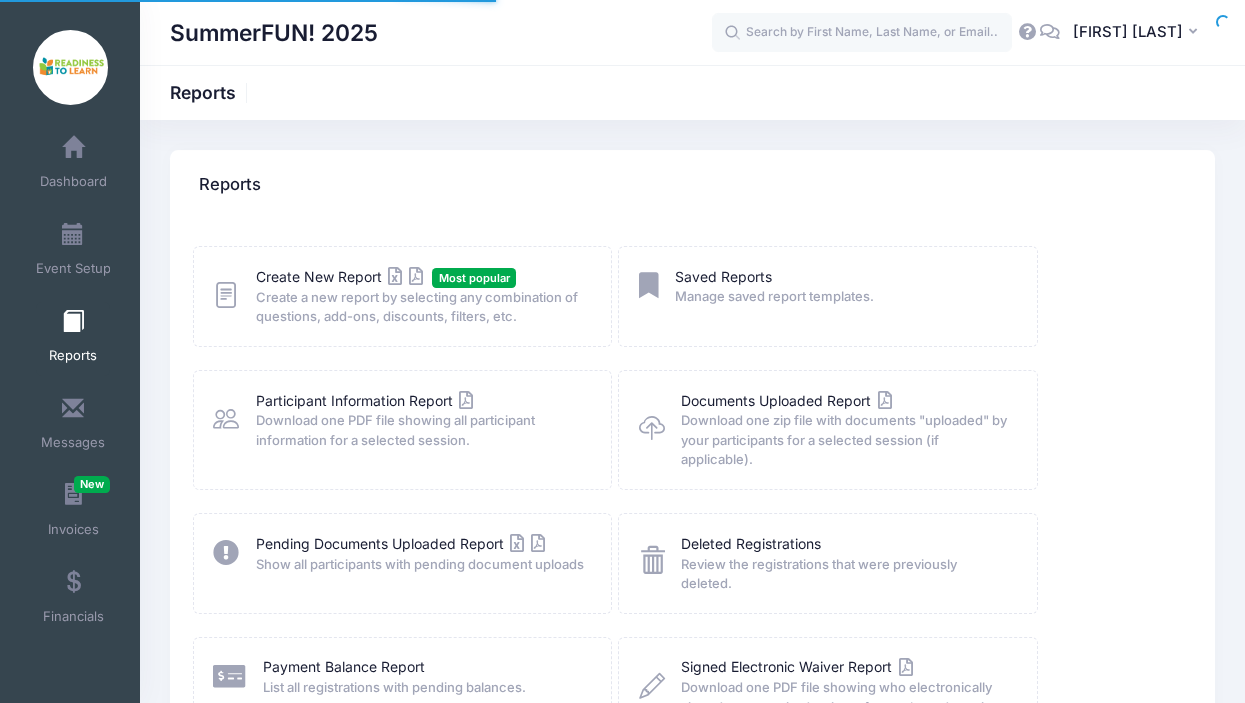 scroll, scrollTop: 0, scrollLeft: 0, axis: both 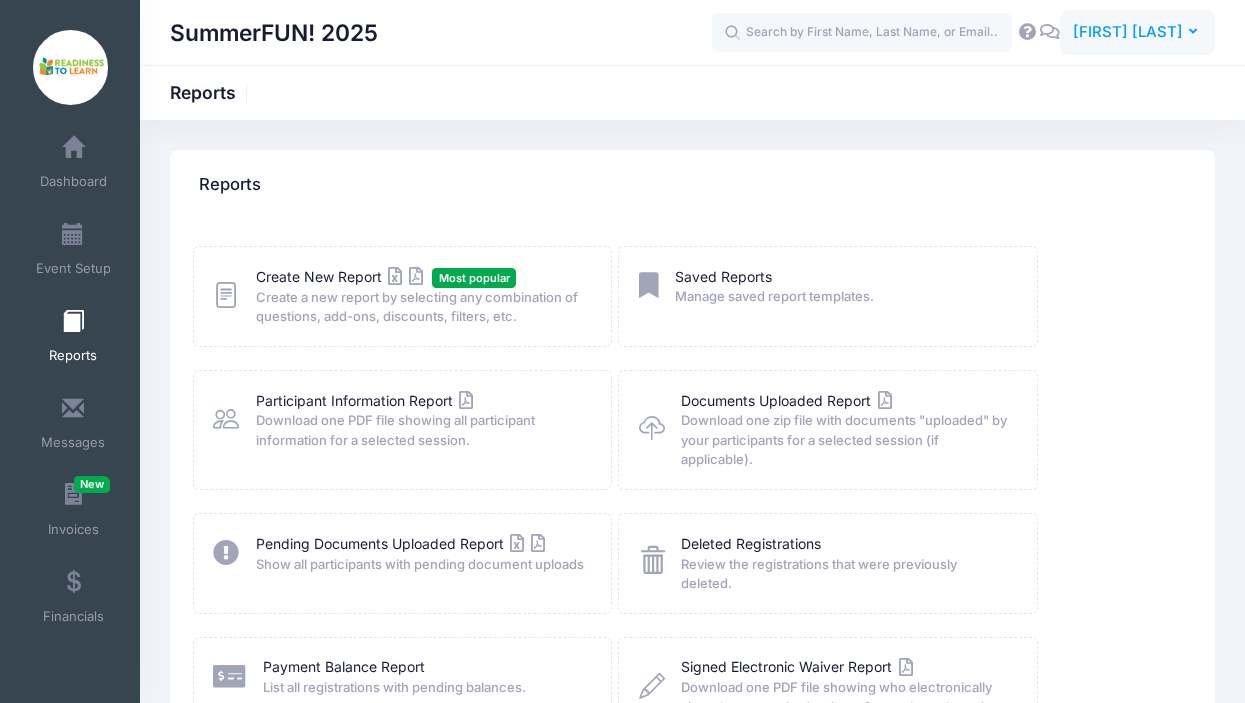 click on "[FIRST] [LAST]" at bounding box center [1128, 32] 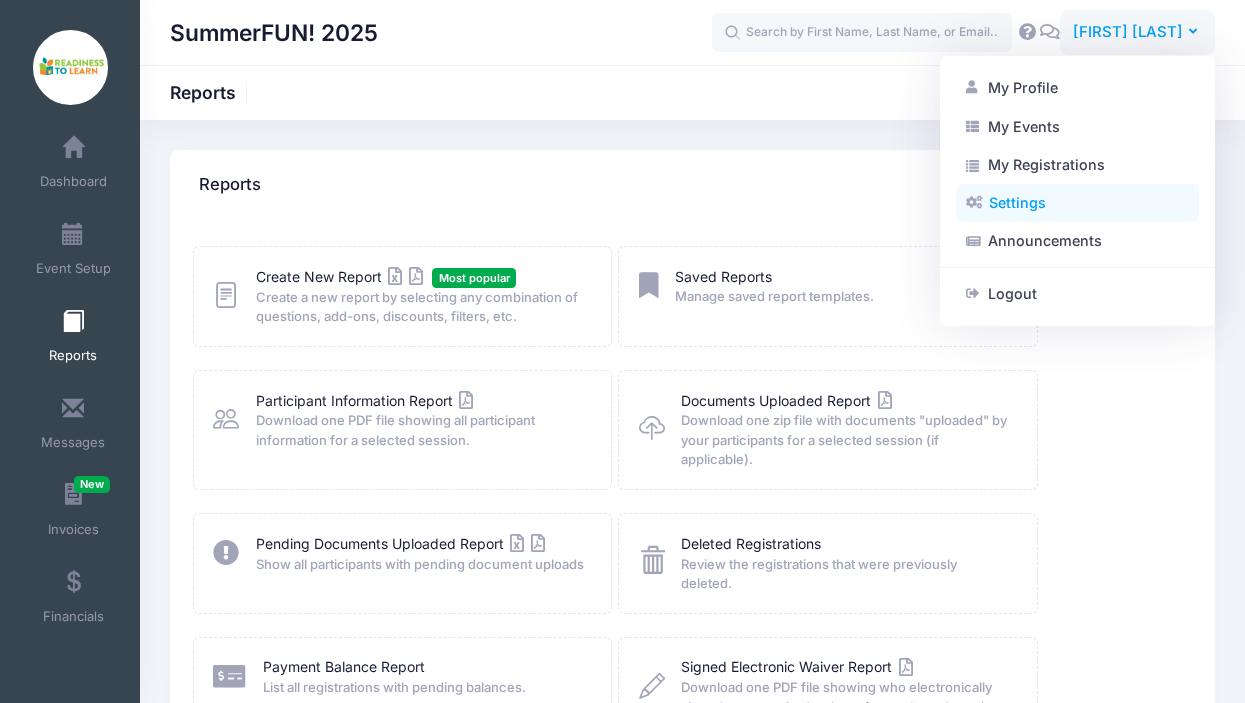 click on "Settings" at bounding box center (1077, 203) 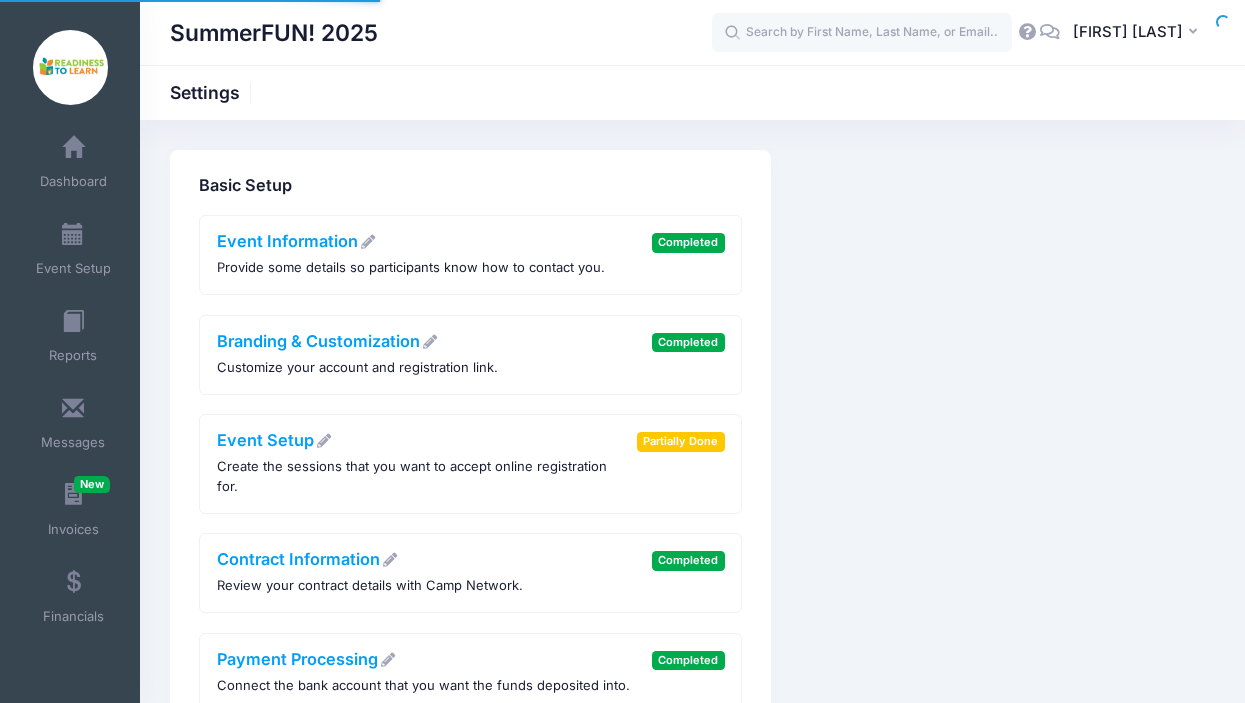 scroll, scrollTop: 0, scrollLeft: 0, axis: both 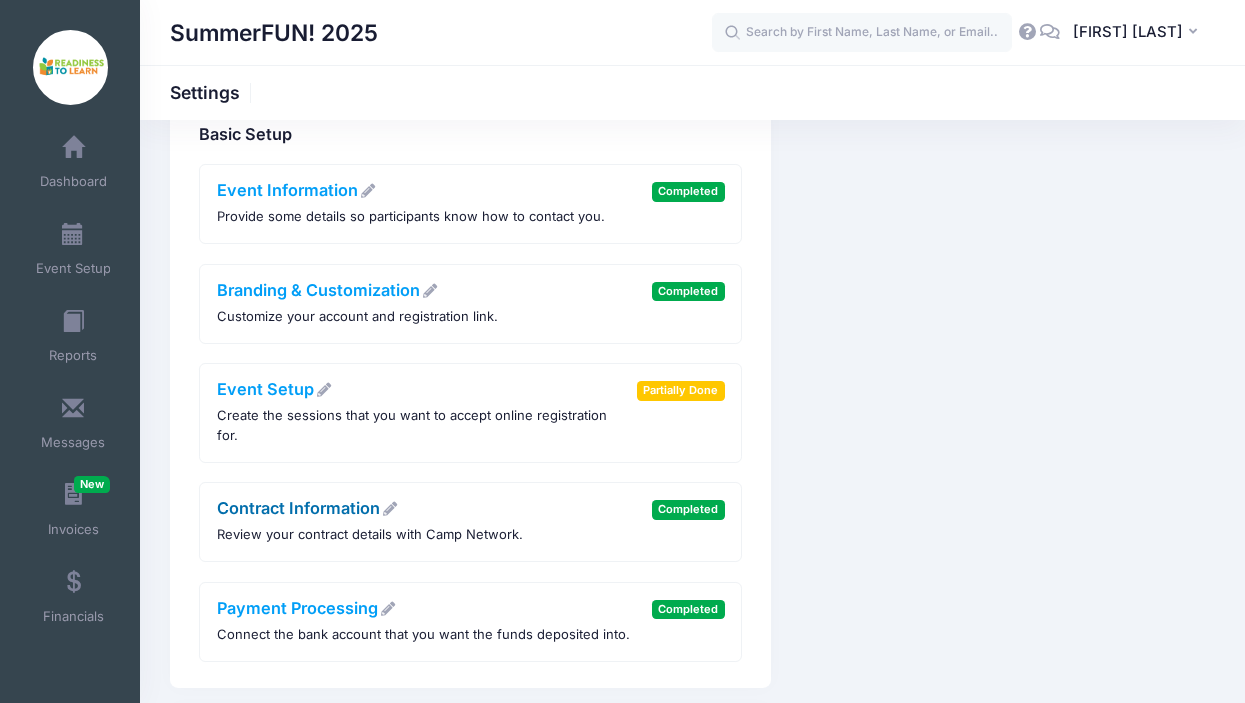 click on "Contract Information" at bounding box center (307, 508) 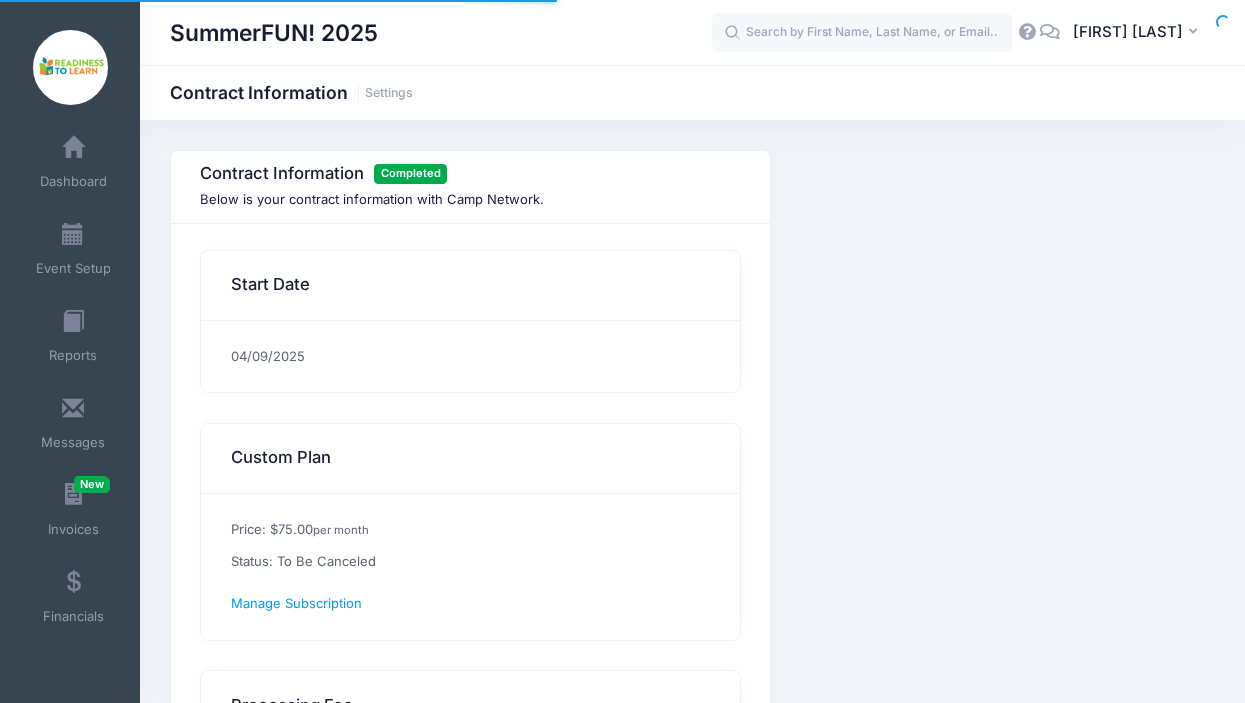 scroll, scrollTop: 0, scrollLeft: 0, axis: both 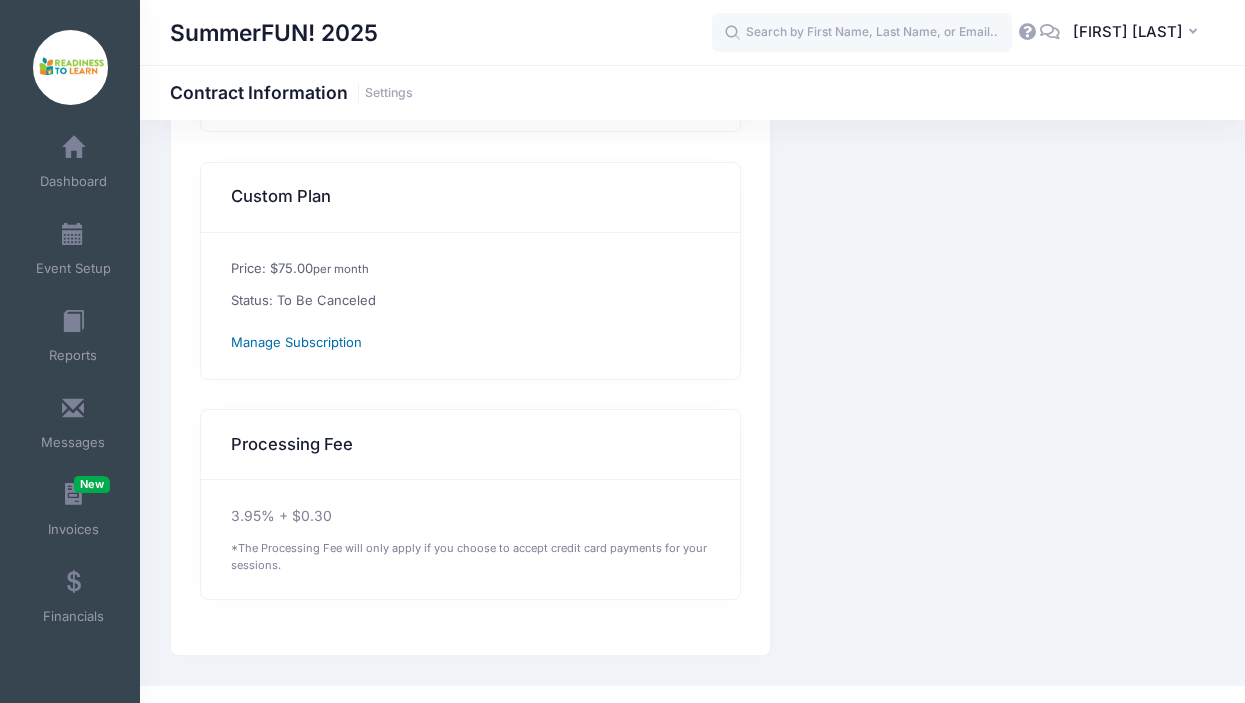 click on "Manage Subscription" at bounding box center (296, 342) 